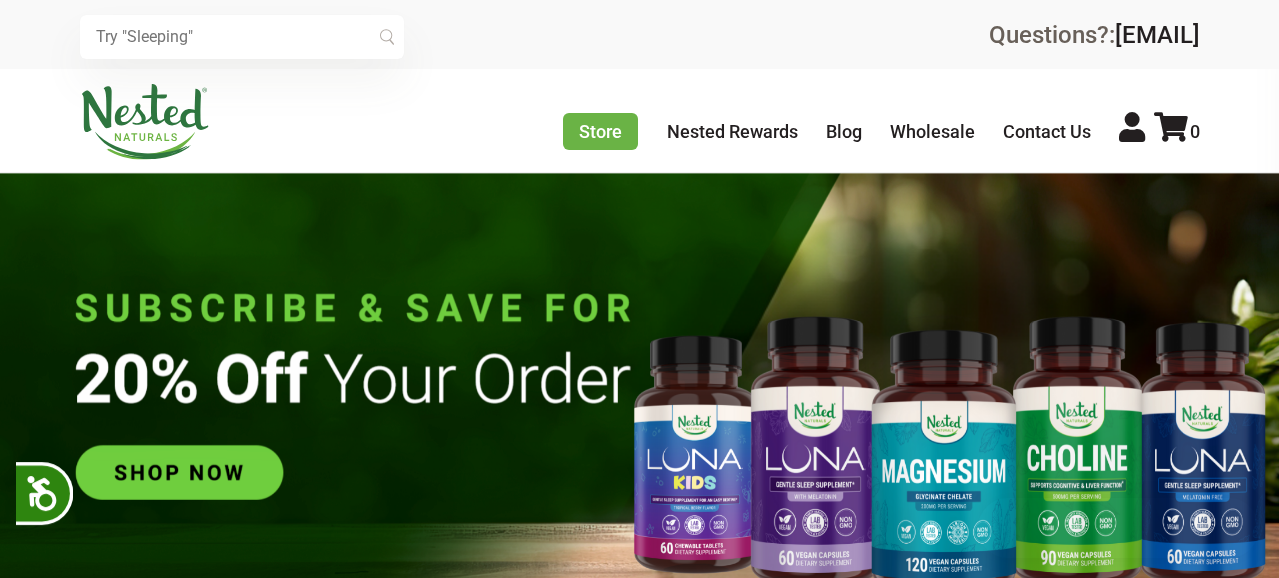 scroll, scrollTop: 0, scrollLeft: 0, axis: both 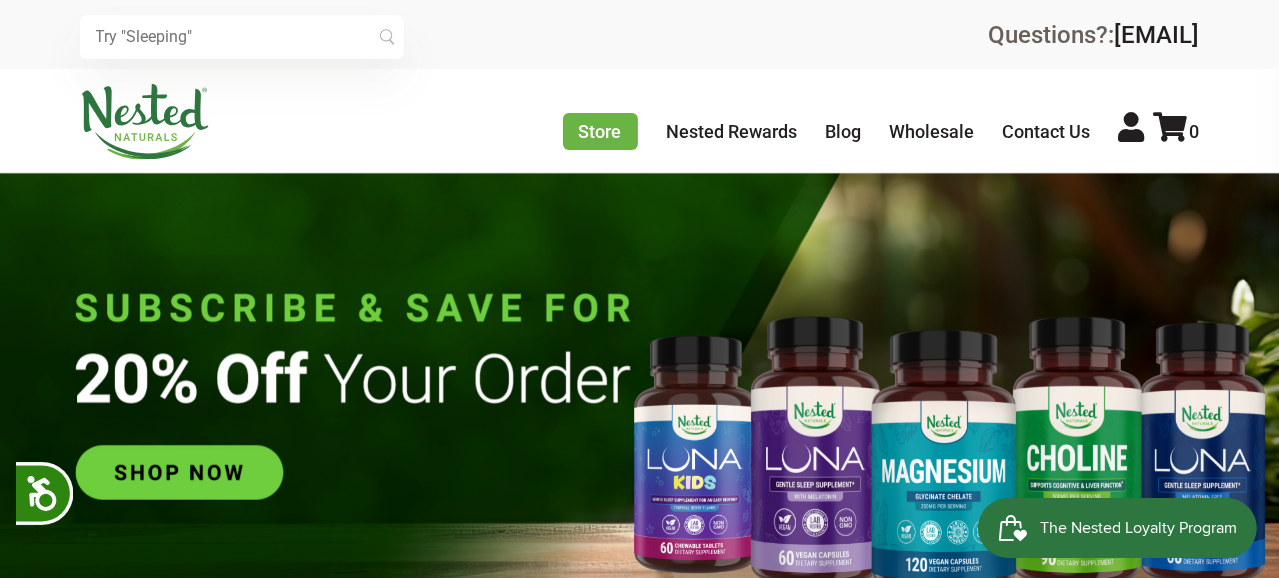 click at bounding box center [1132, 127] 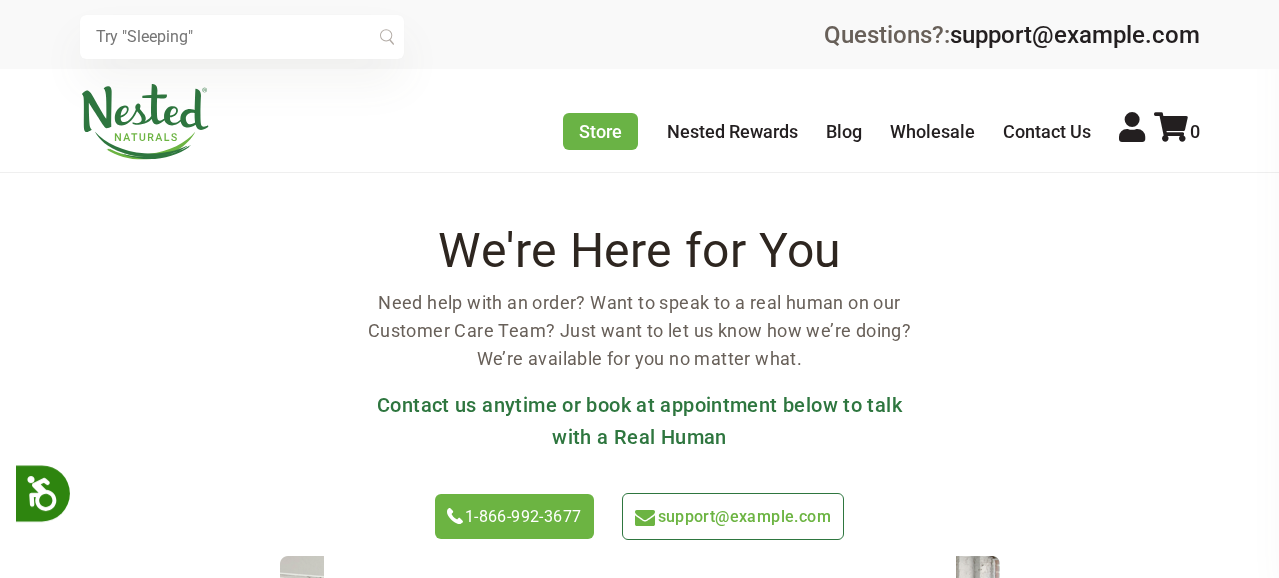 scroll, scrollTop: 0, scrollLeft: 0, axis: both 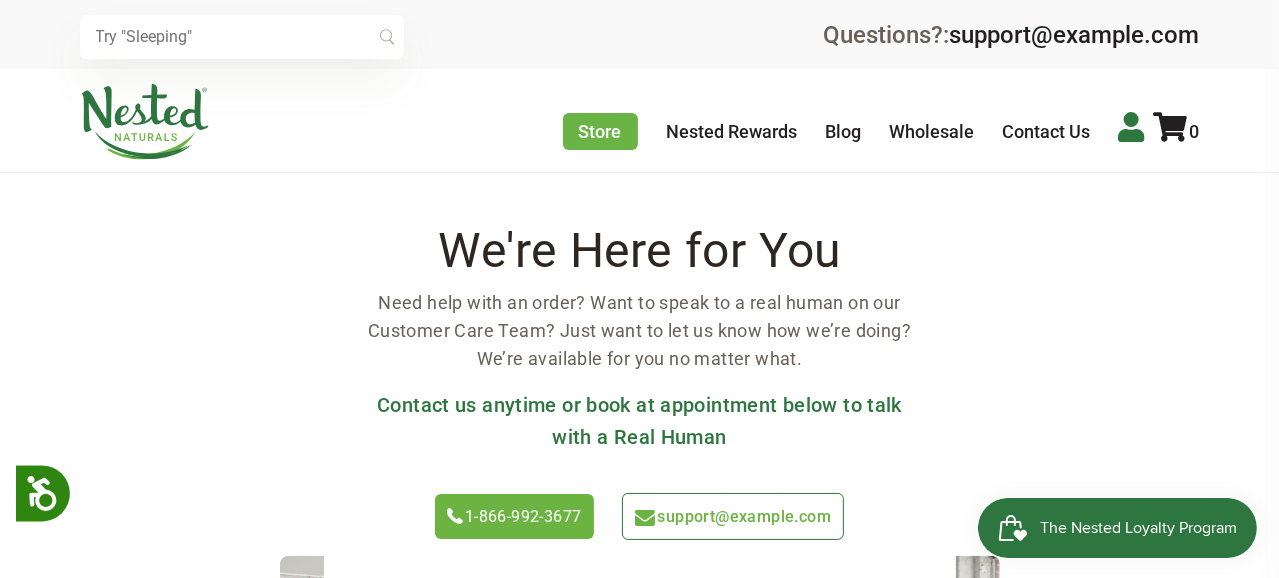 click at bounding box center [1132, 127] 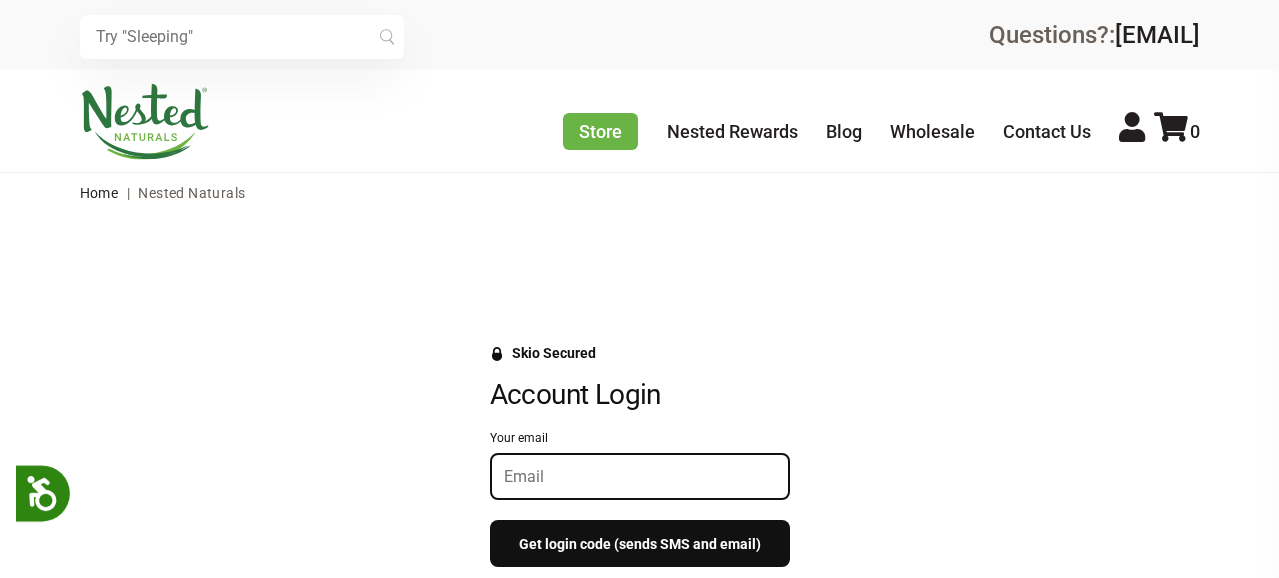 scroll, scrollTop: 0, scrollLeft: 0, axis: both 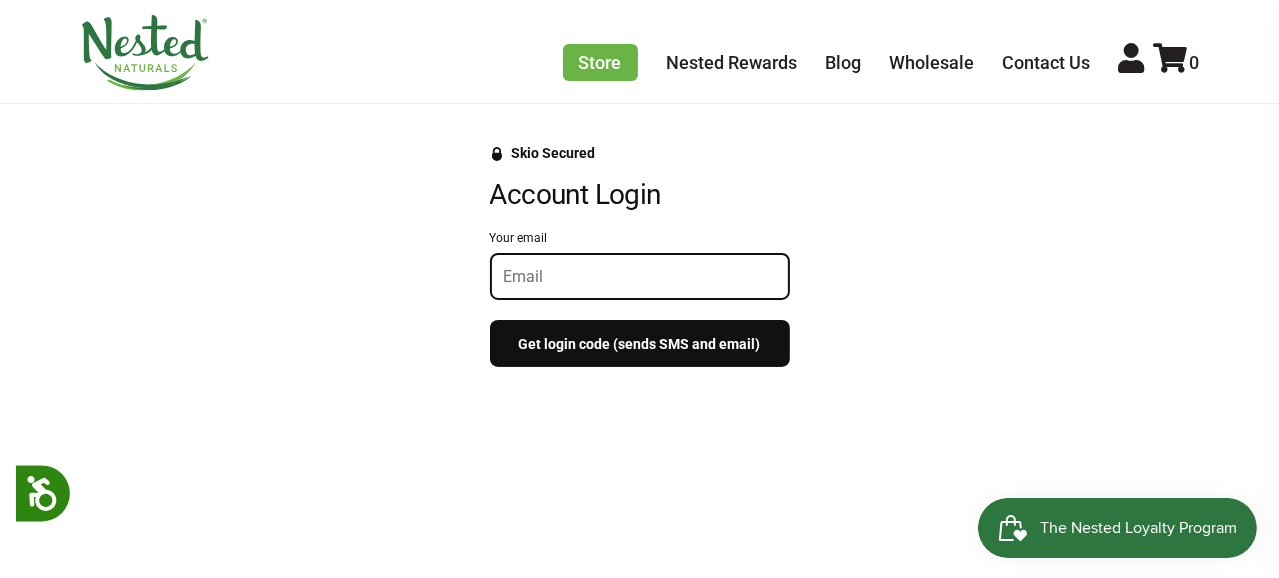 drag, startPoint x: 520, startPoint y: 272, endPoint x: 531, endPoint y: 273, distance: 11.045361 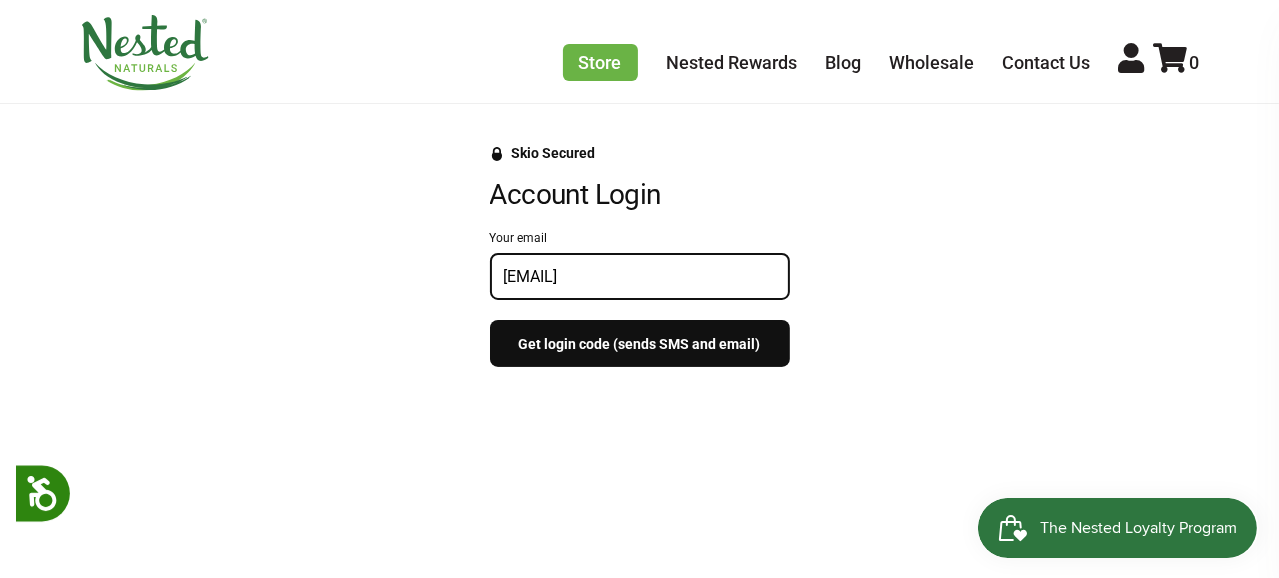 scroll, scrollTop: 300, scrollLeft: 0, axis: vertical 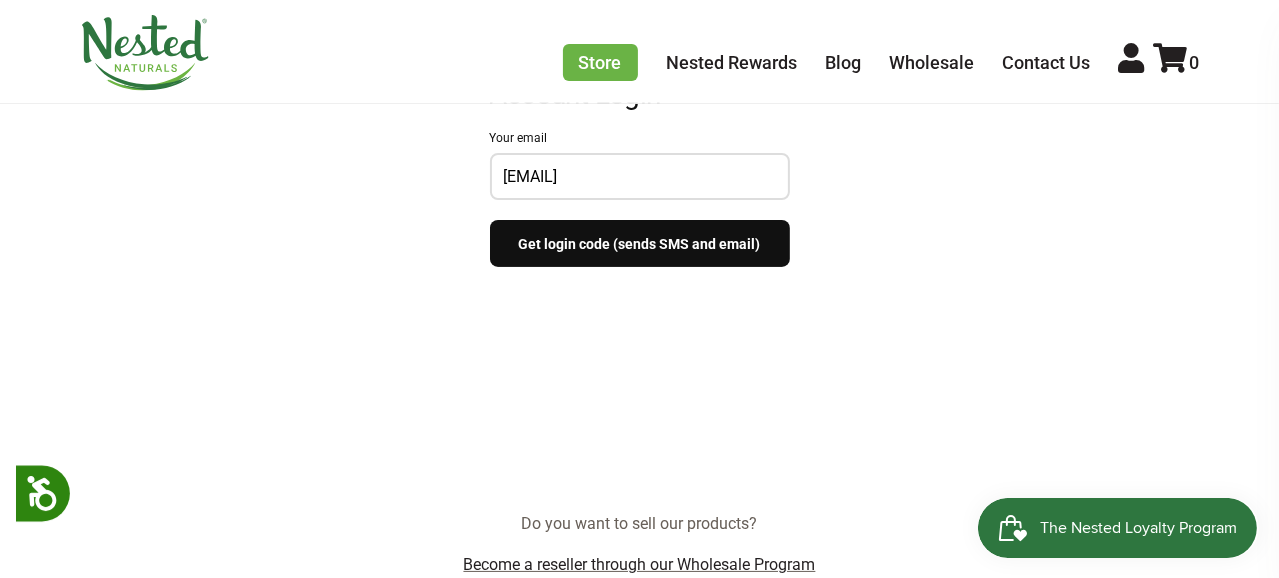 click on "Get login code (sends SMS and email)" at bounding box center (640, 243) 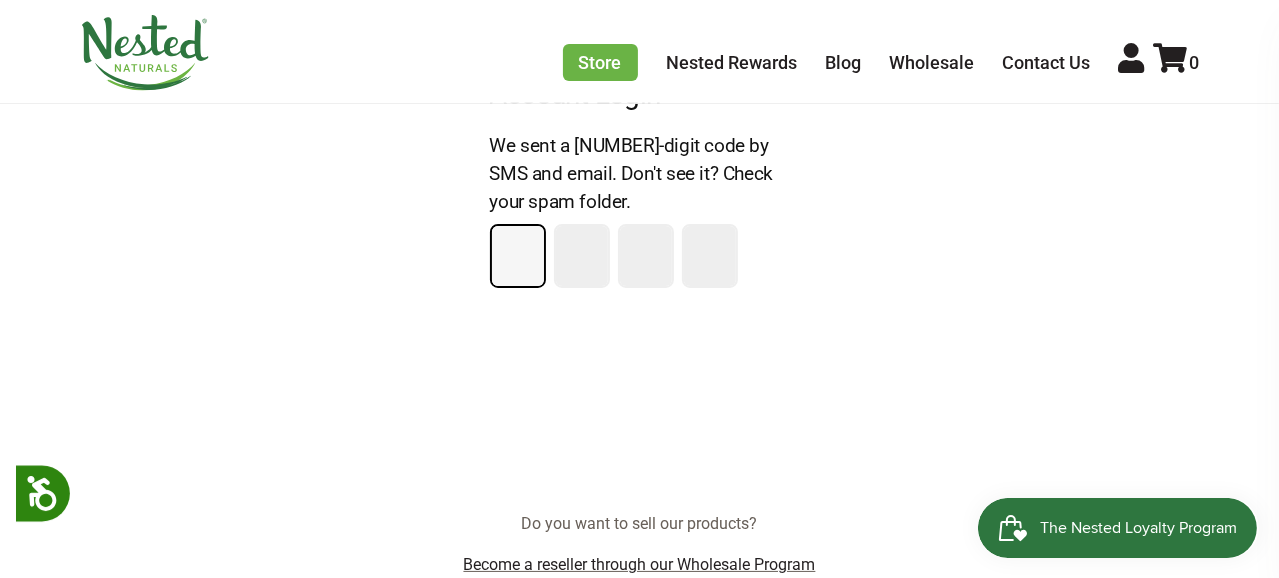 type on "4" 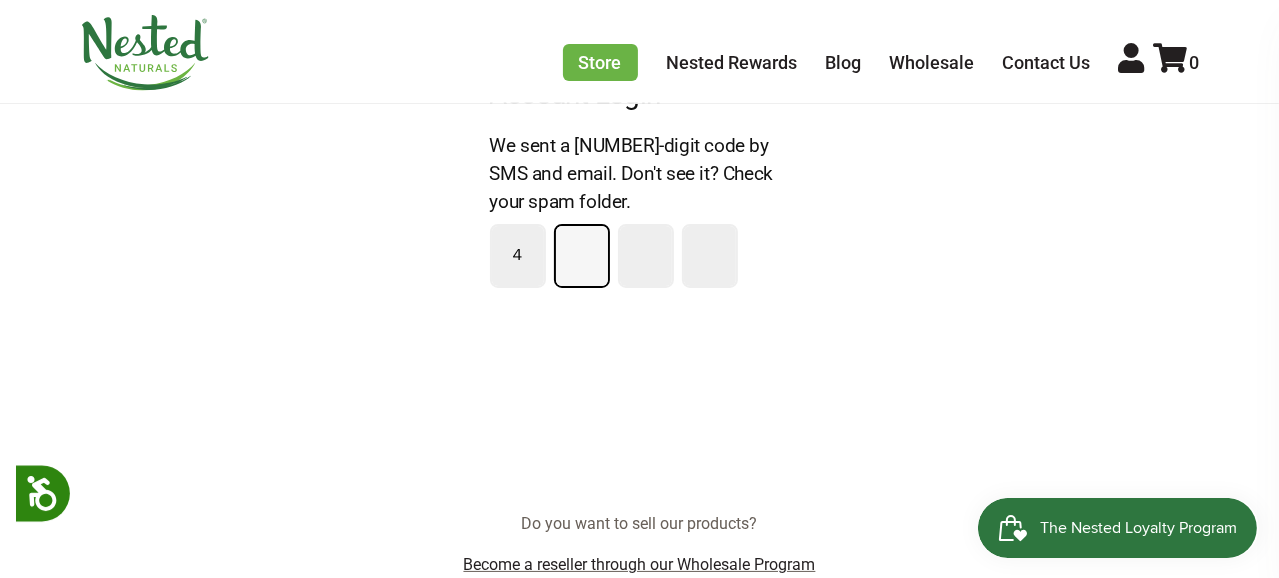 type on "3" 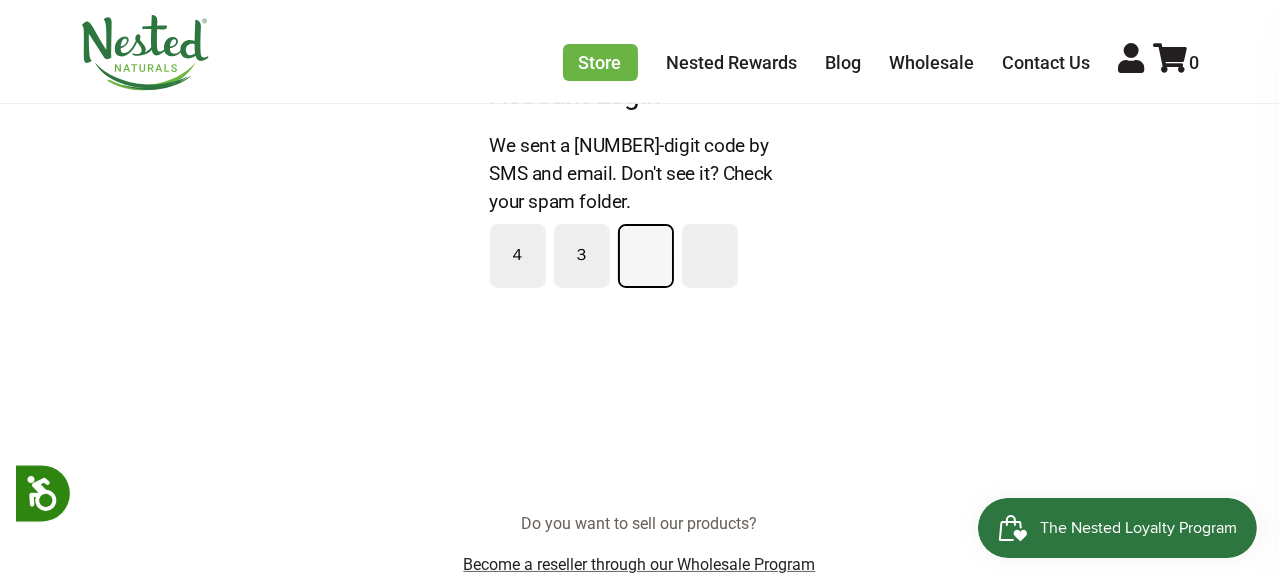 type on "7" 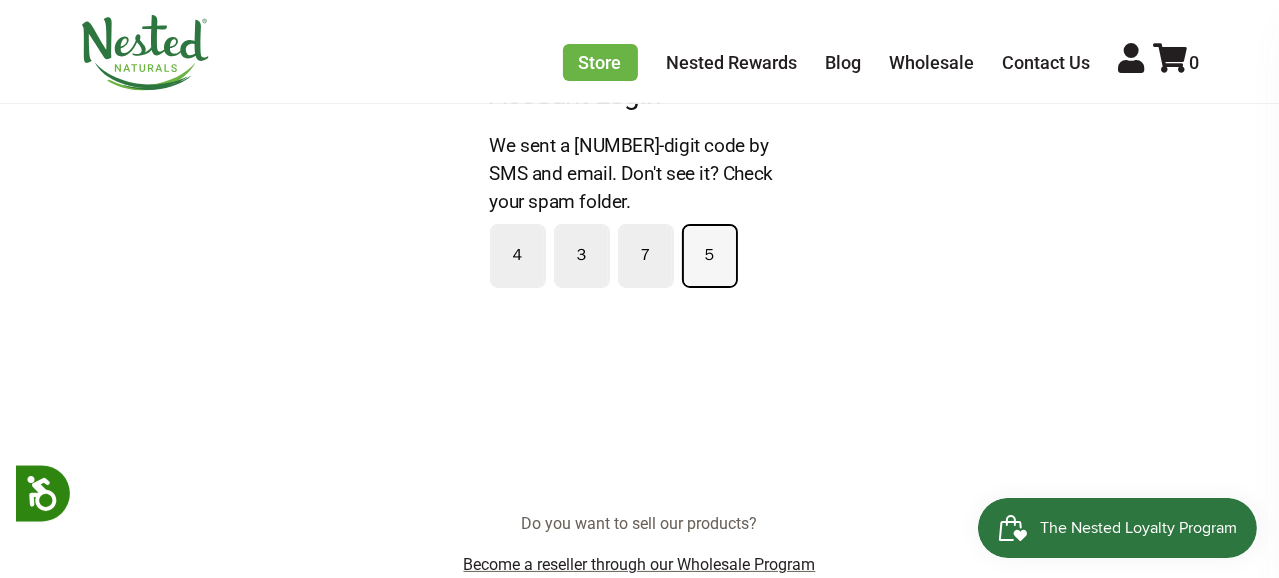 type on "5" 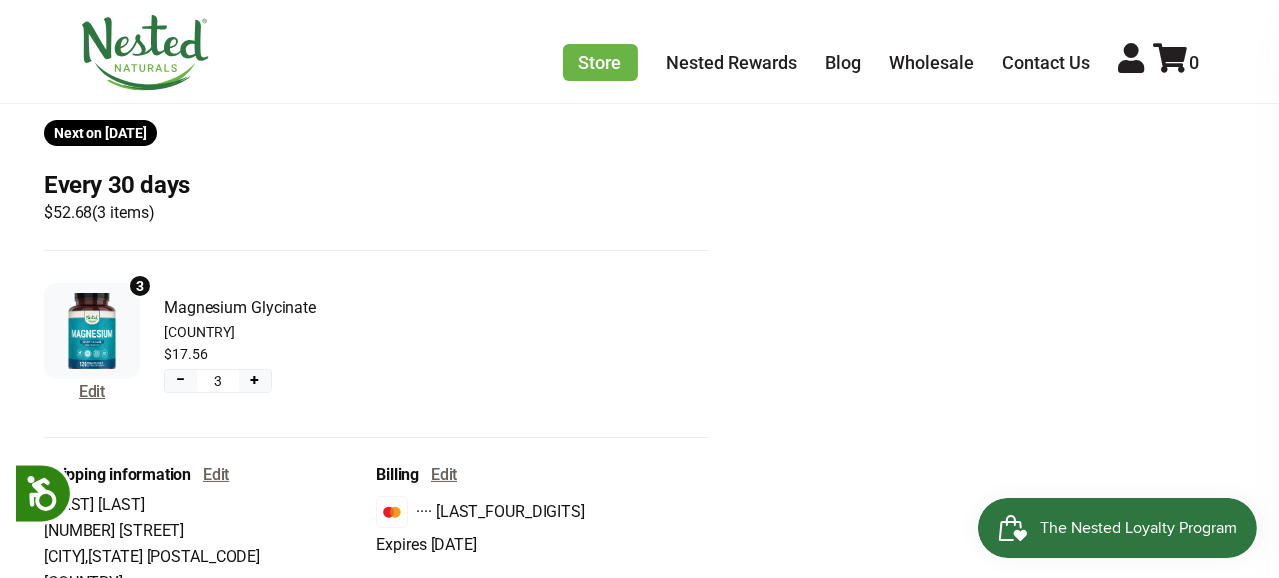 scroll, scrollTop: 200, scrollLeft: 0, axis: vertical 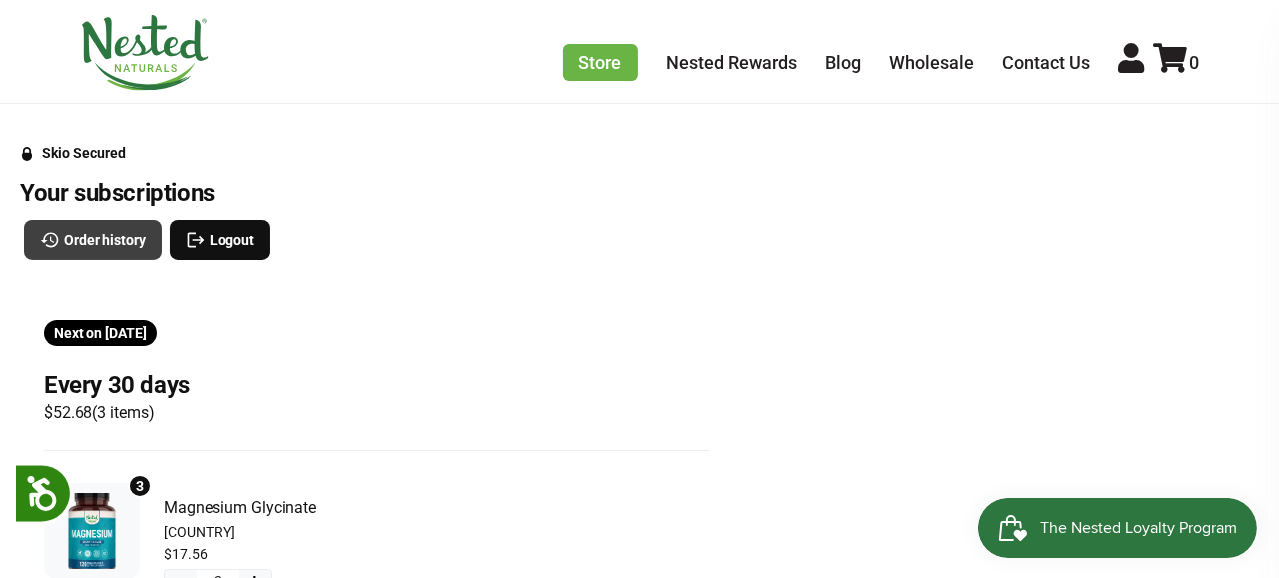 click on "Order history" at bounding box center (105, 240) 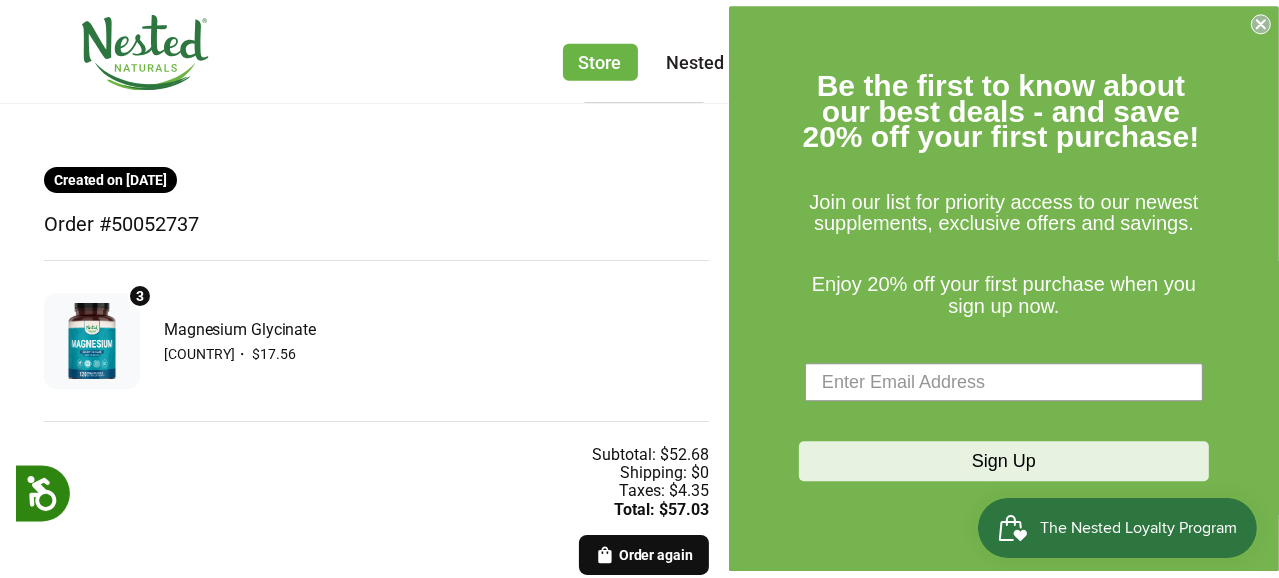 scroll, scrollTop: 1300, scrollLeft: 0, axis: vertical 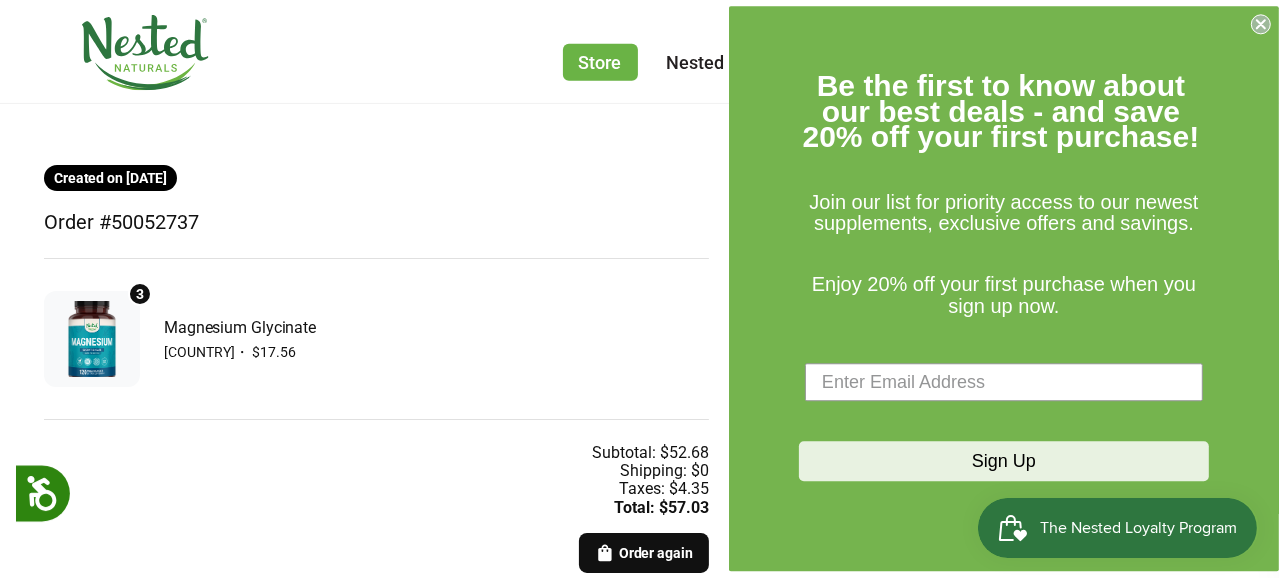 click 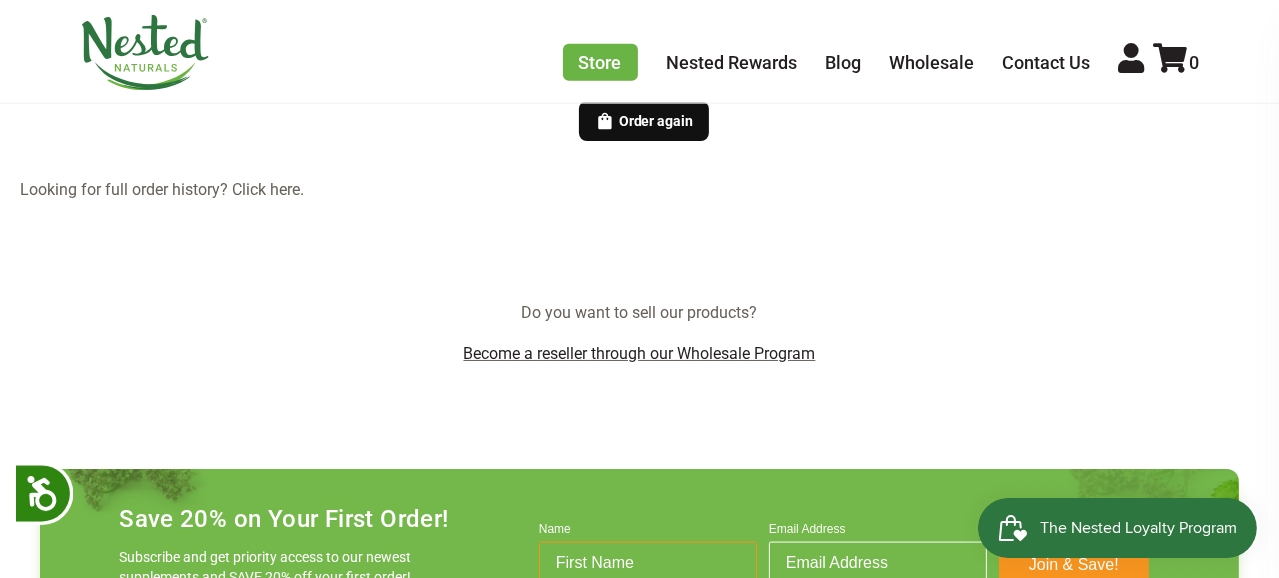 scroll, scrollTop: 2100, scrollLeft: 0, axis: vertical 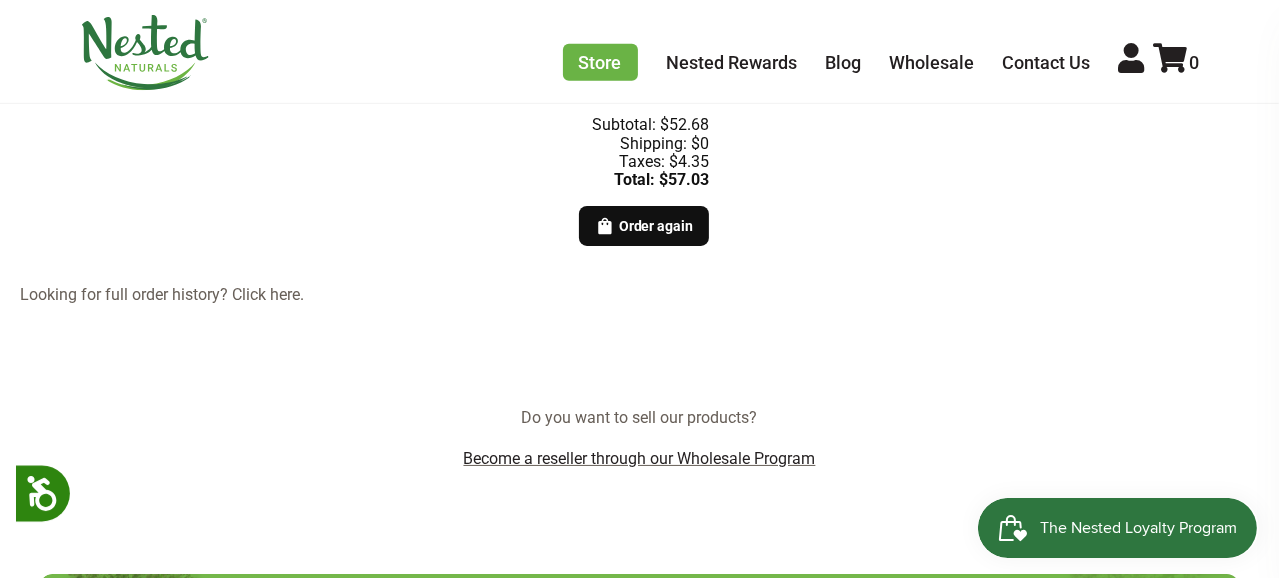 click on "Looking for full order history? Click here." at bounding box center [376, 295] 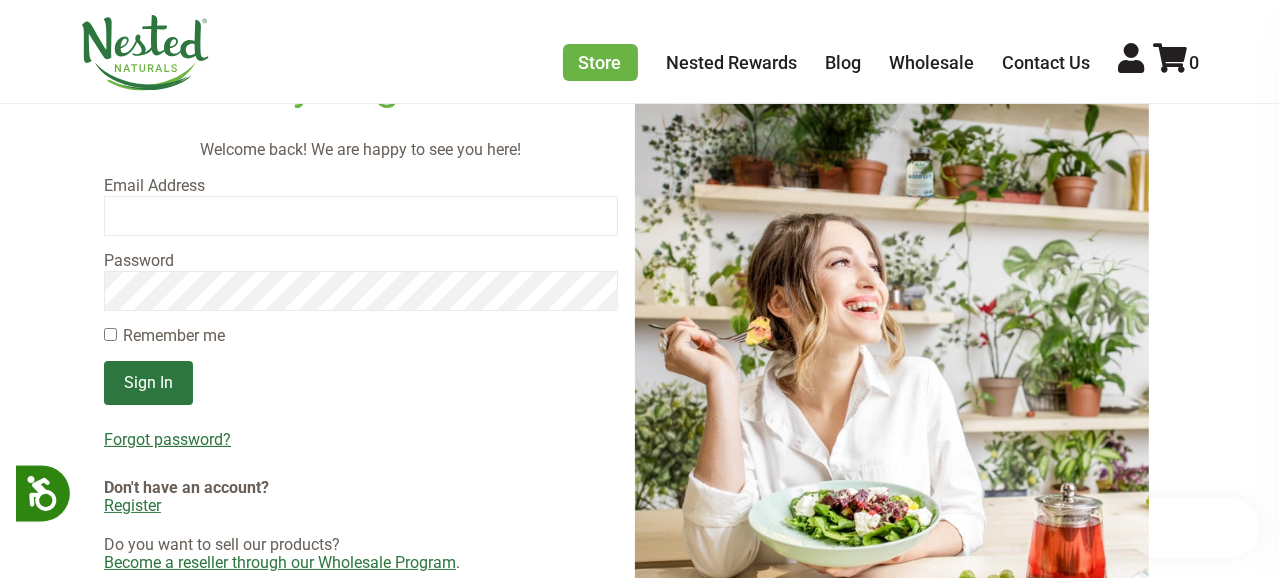scroll, scrollTop: 200, scrollLeft: 0, axis: vertical 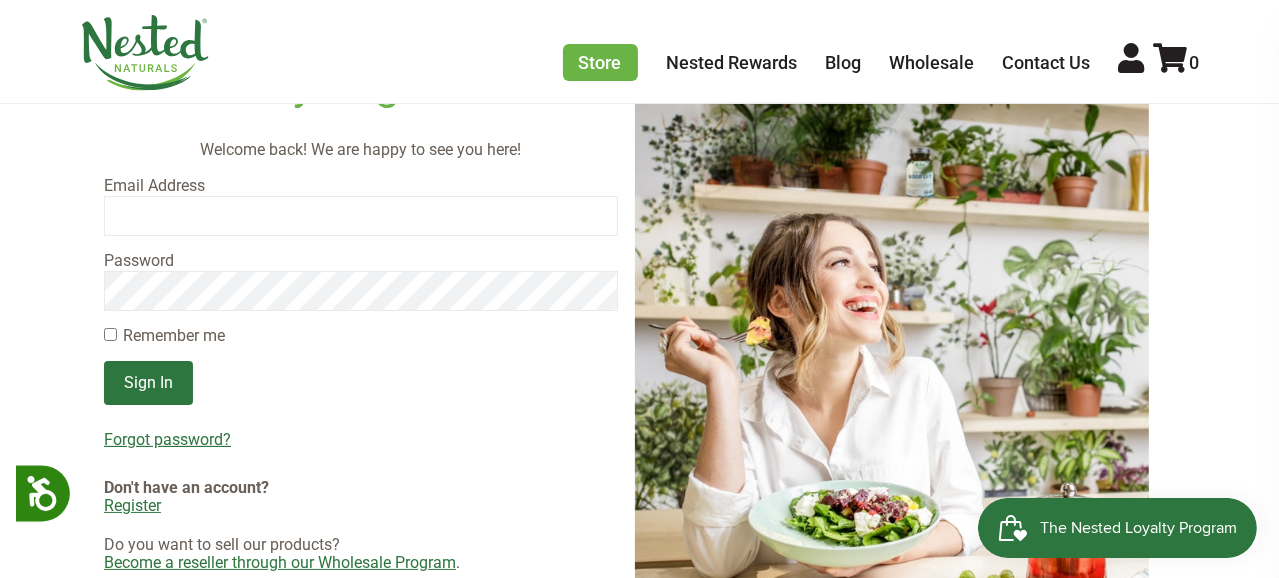 click at bounding box center [361, 216] 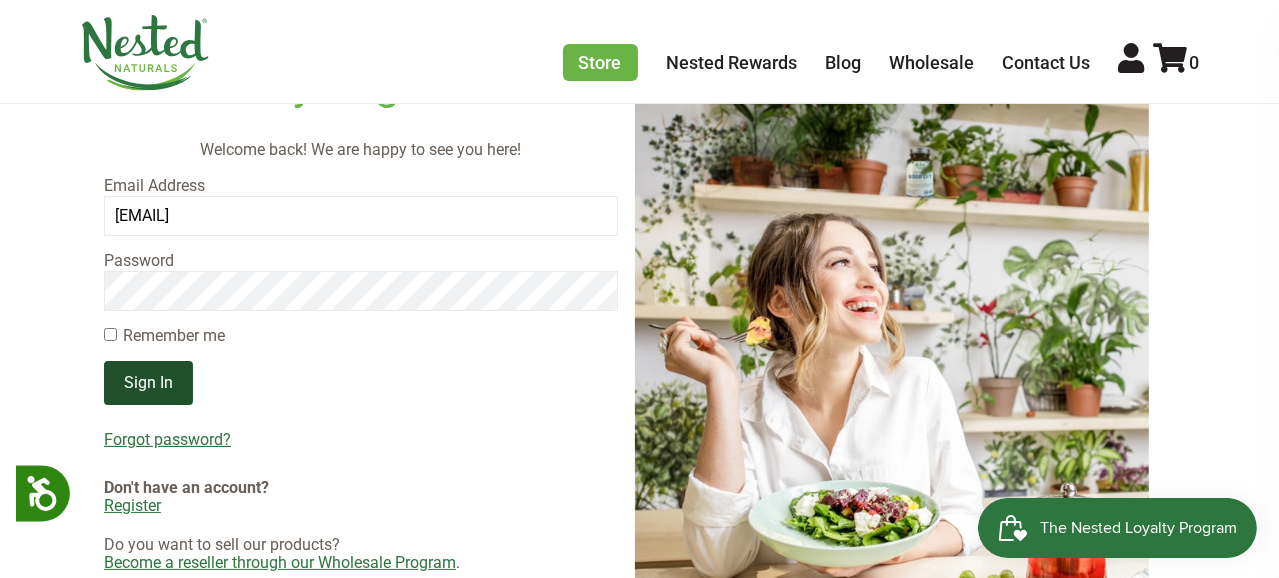 click on "Sign In" at bounding box center (148, 383) 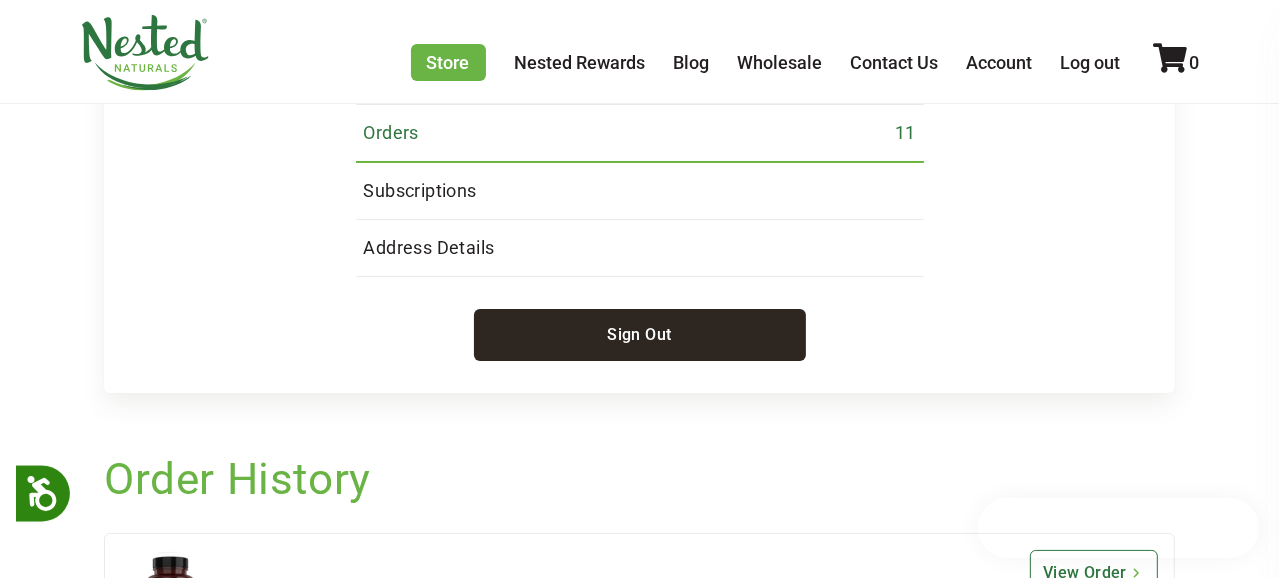 scroll, scrollTop: 300, scrollLeft: 0, axis: vertical 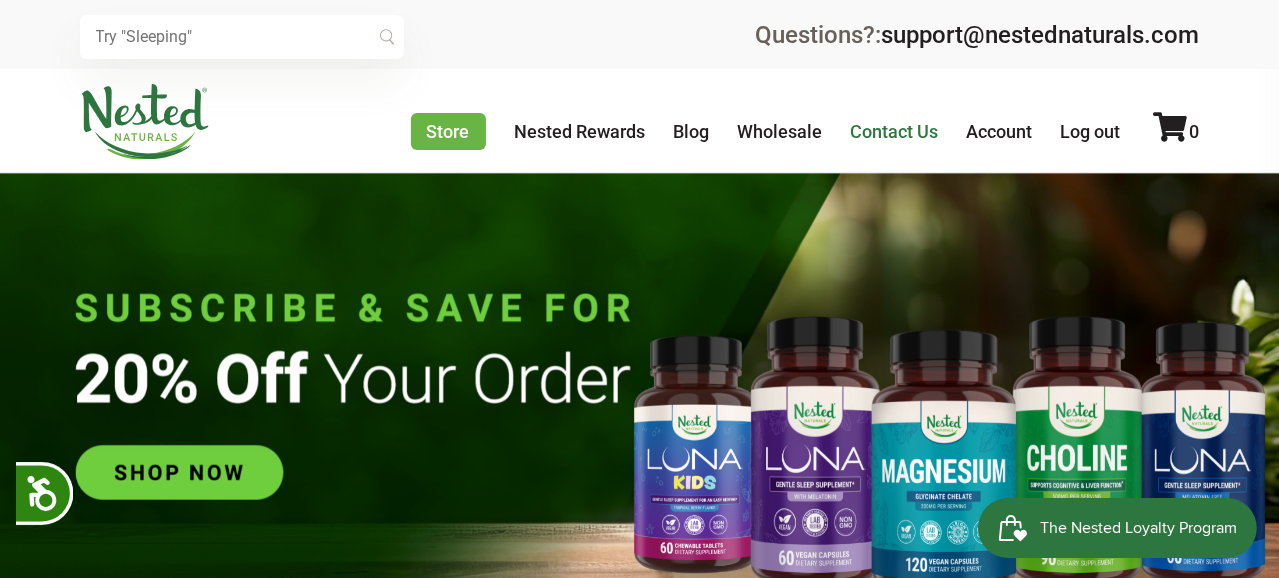 click on "Contact Us" at bounding box center [895, 131] 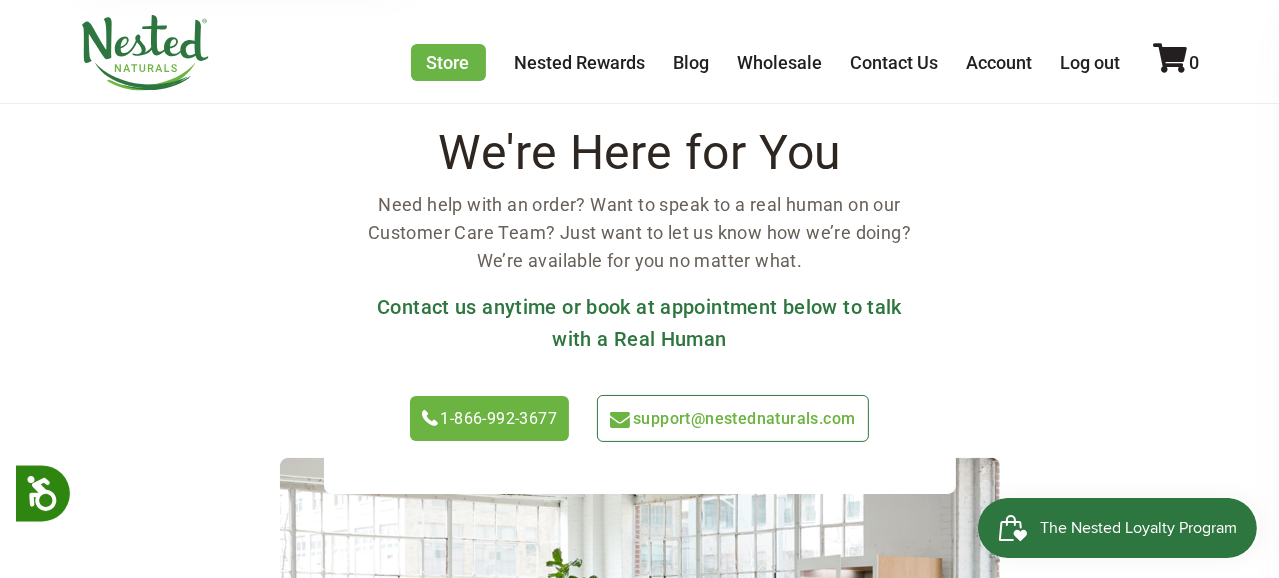 scroll, scrollTop: 100, scrollLeft: 0, axis: vertical 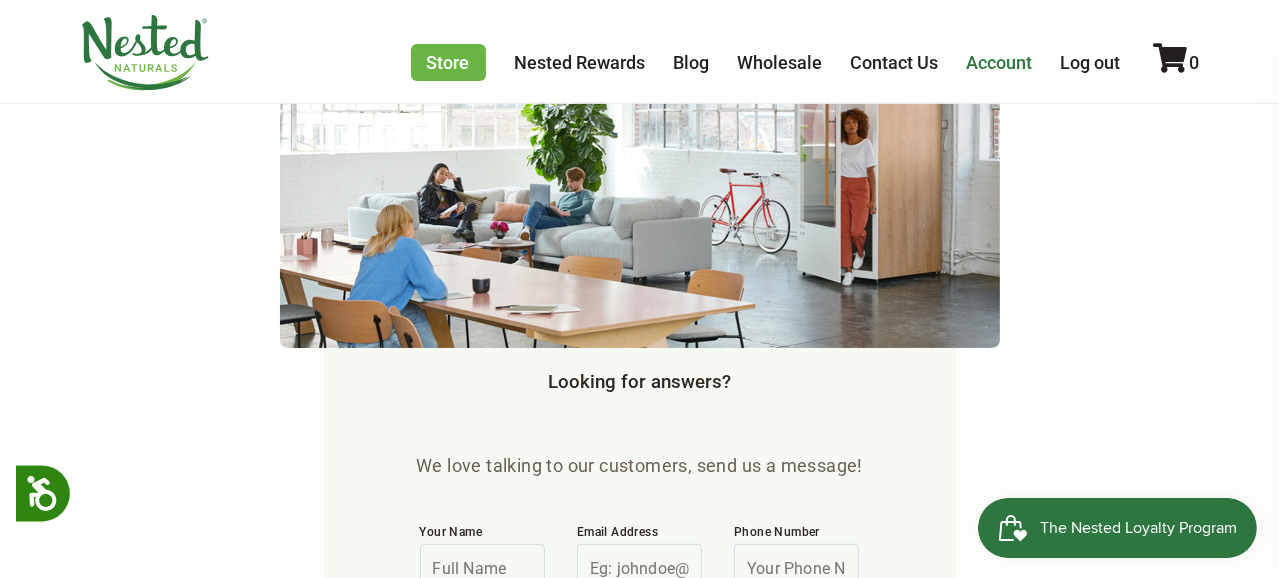 click on "Account" at bounding box center [1000, 62] 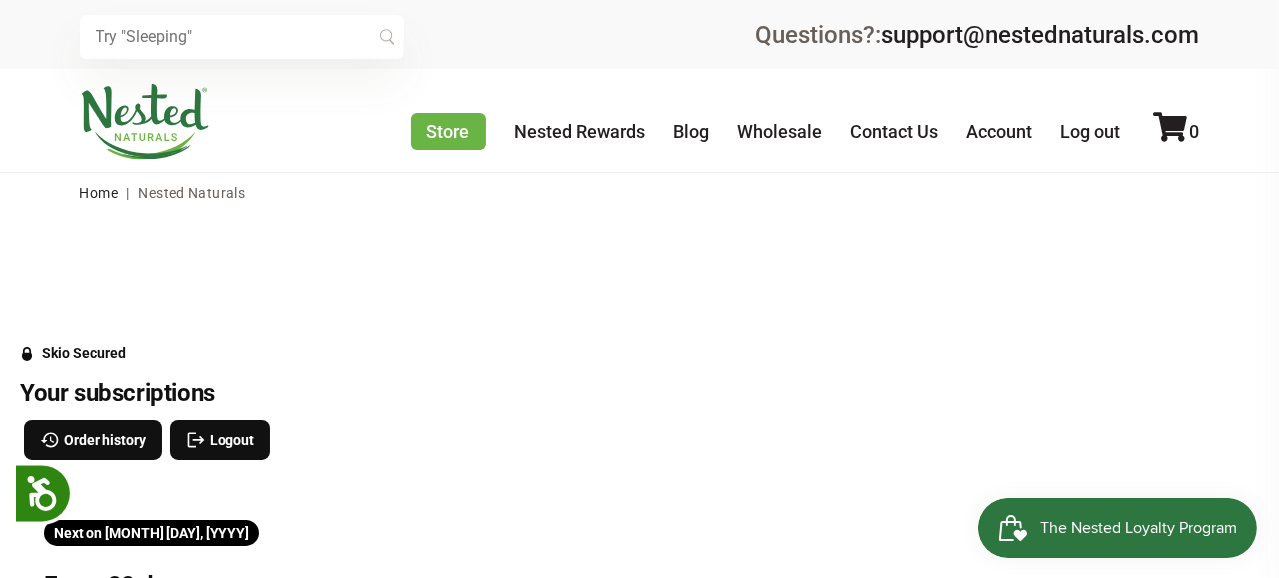 scroll, scrollTop: 0, scrollLeft: 0, axis: both 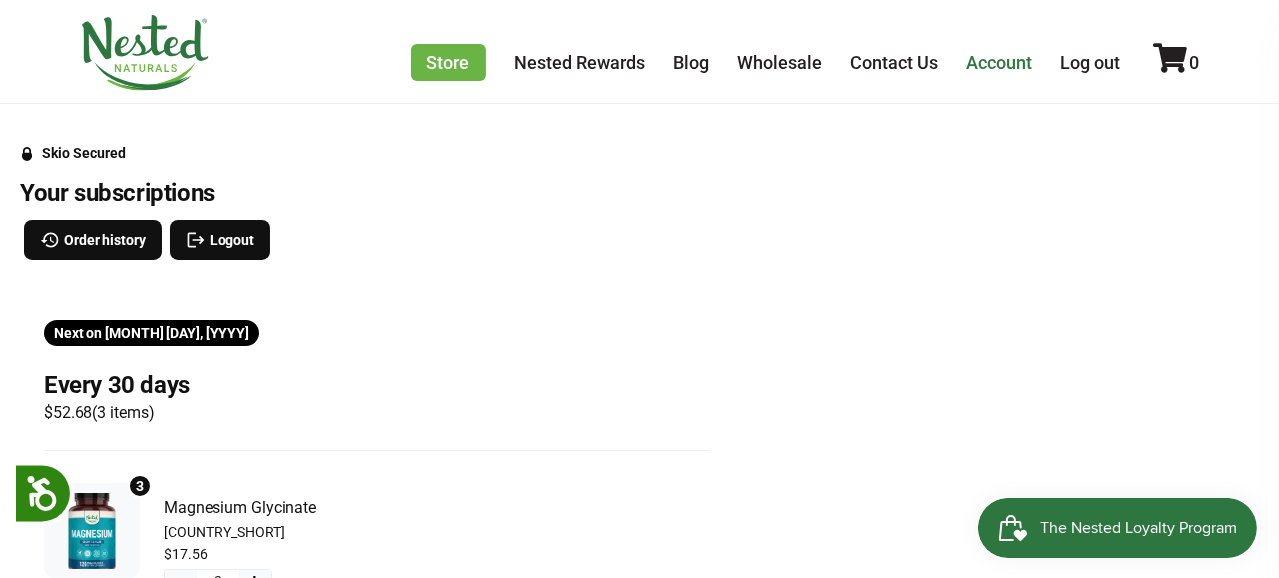 click on "Account" at bounding box center (1000, 62) 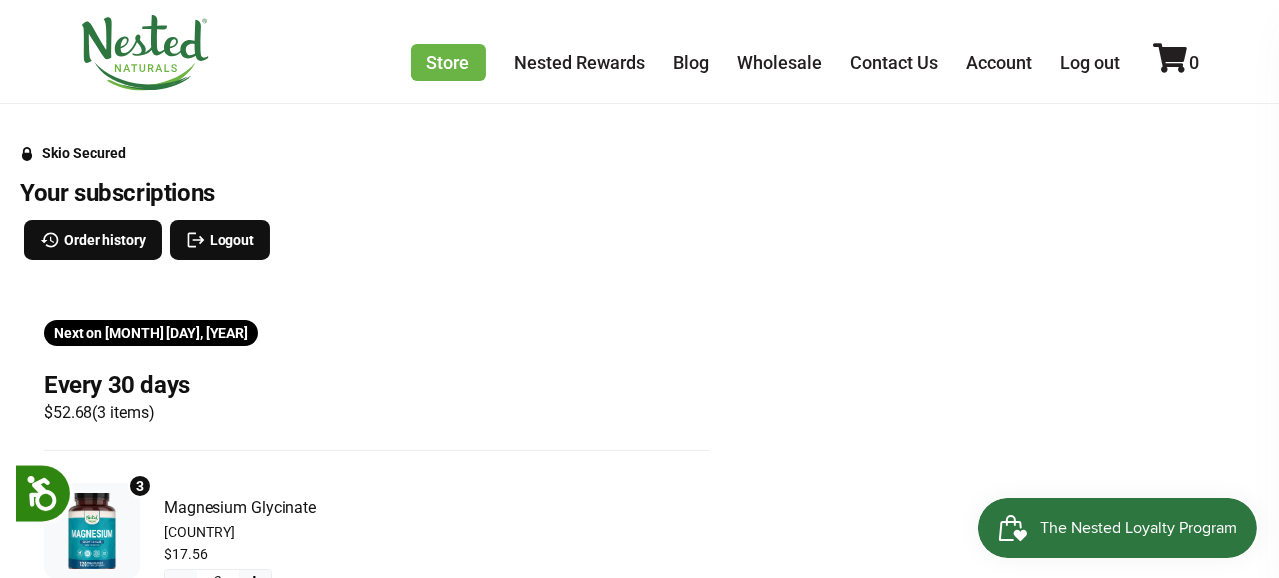 scroll, scrollTop: 0, scrollLeft: 0, axis: both 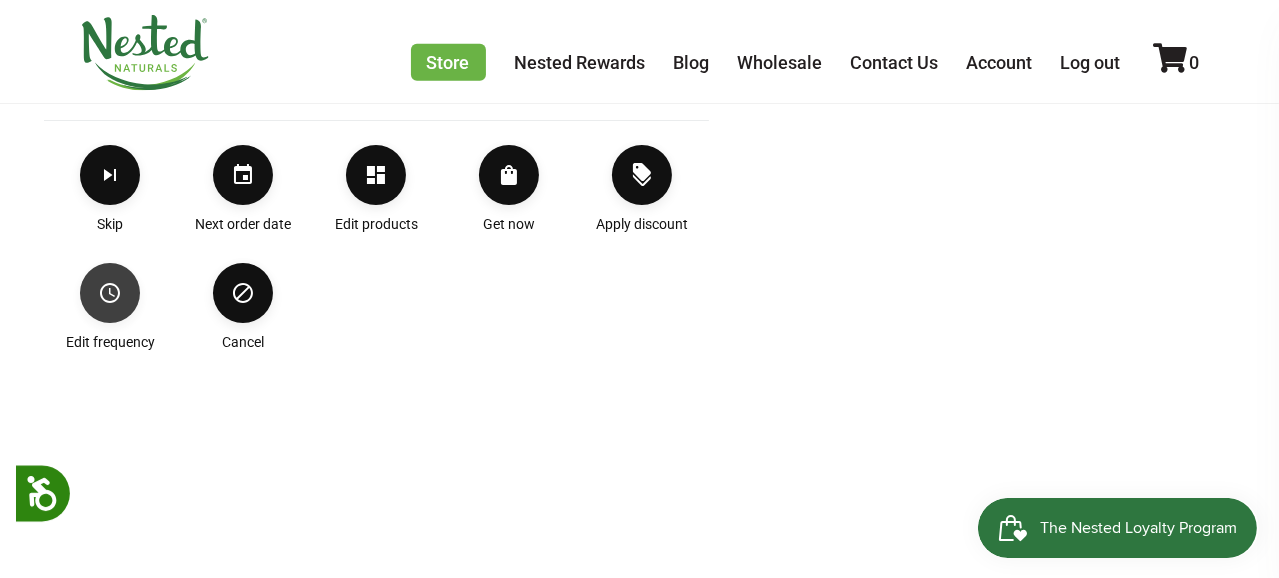 click 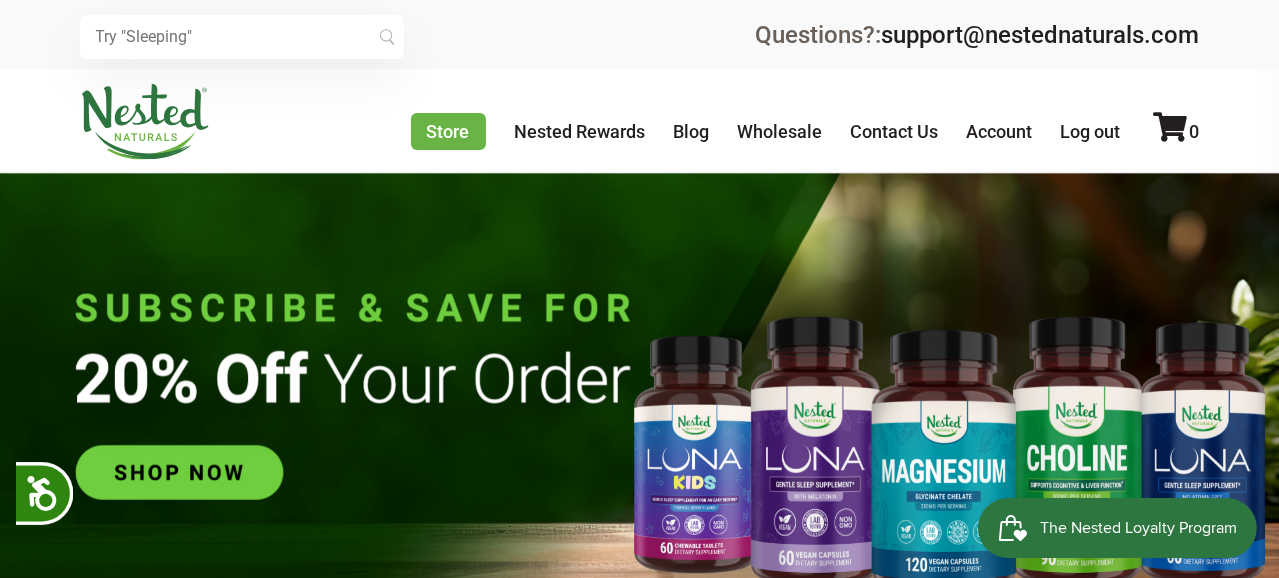scroll, scrollTop: 0, scrollLeft: 0, axis: both 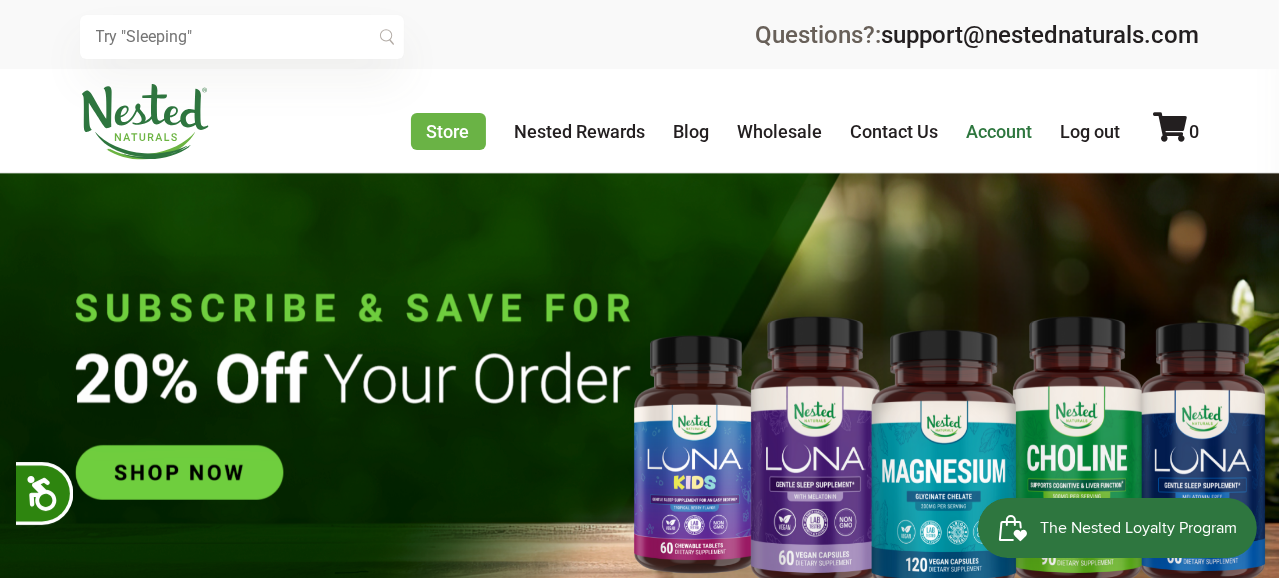 click on "Account" at bounding box center [1000, 131] 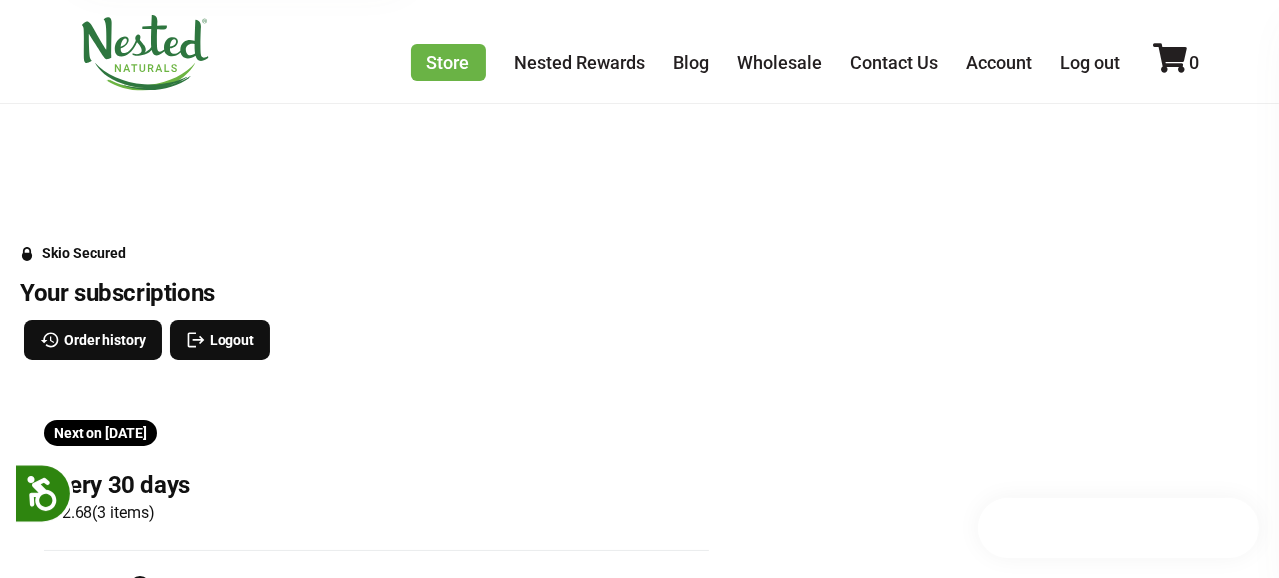 scroll, scrollTop: 100, scrollLeft: 0, axis: vertical 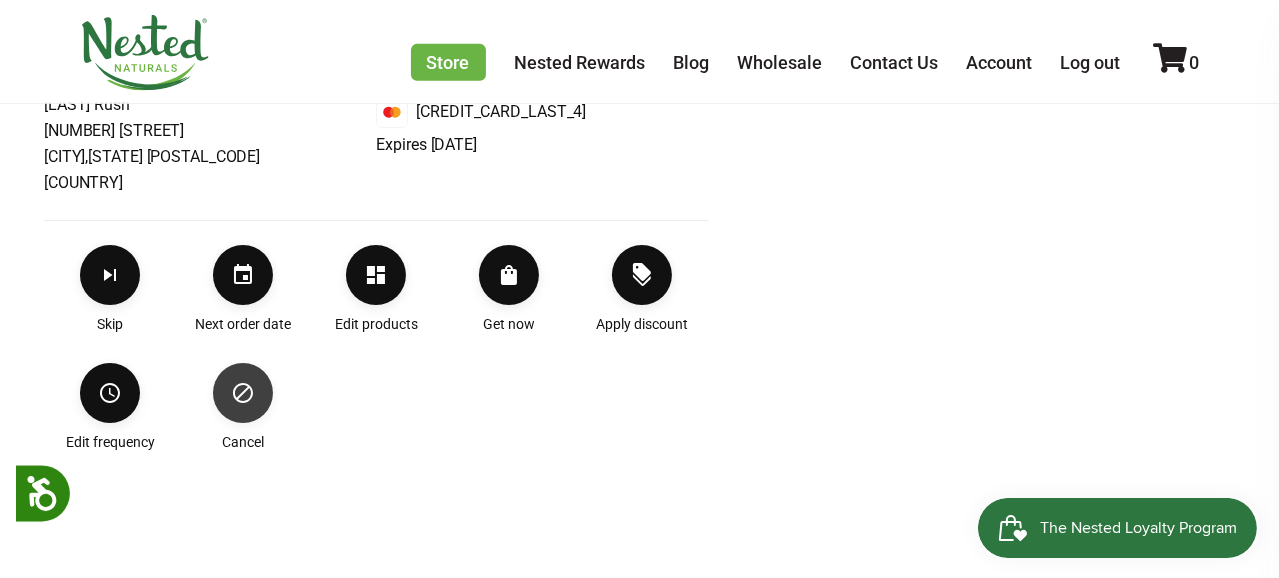click 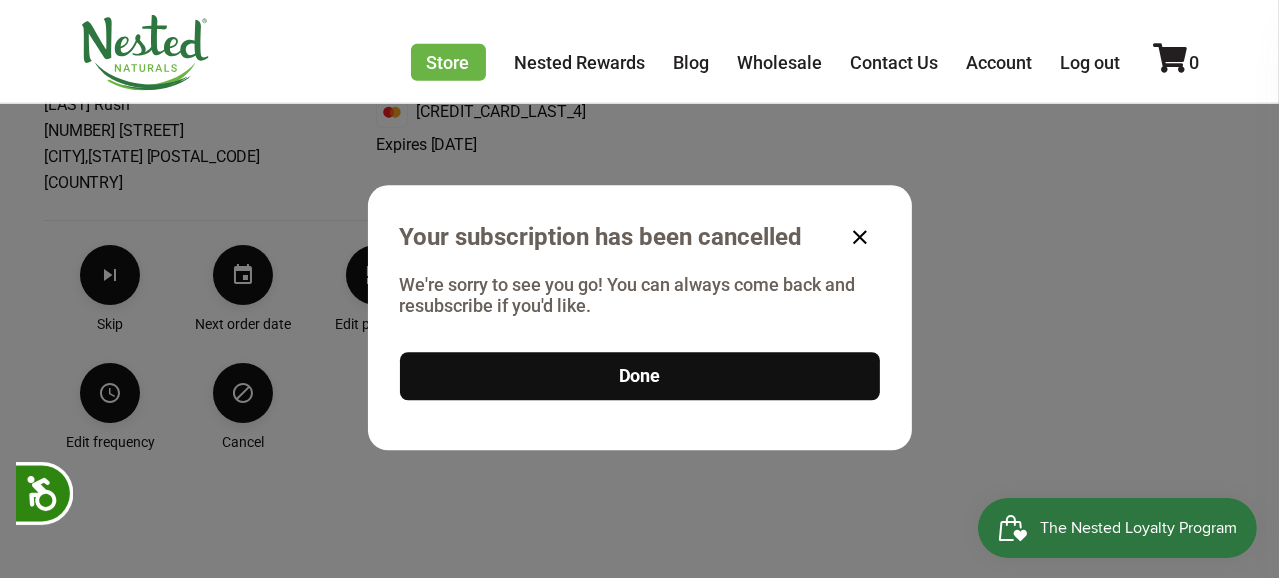 type 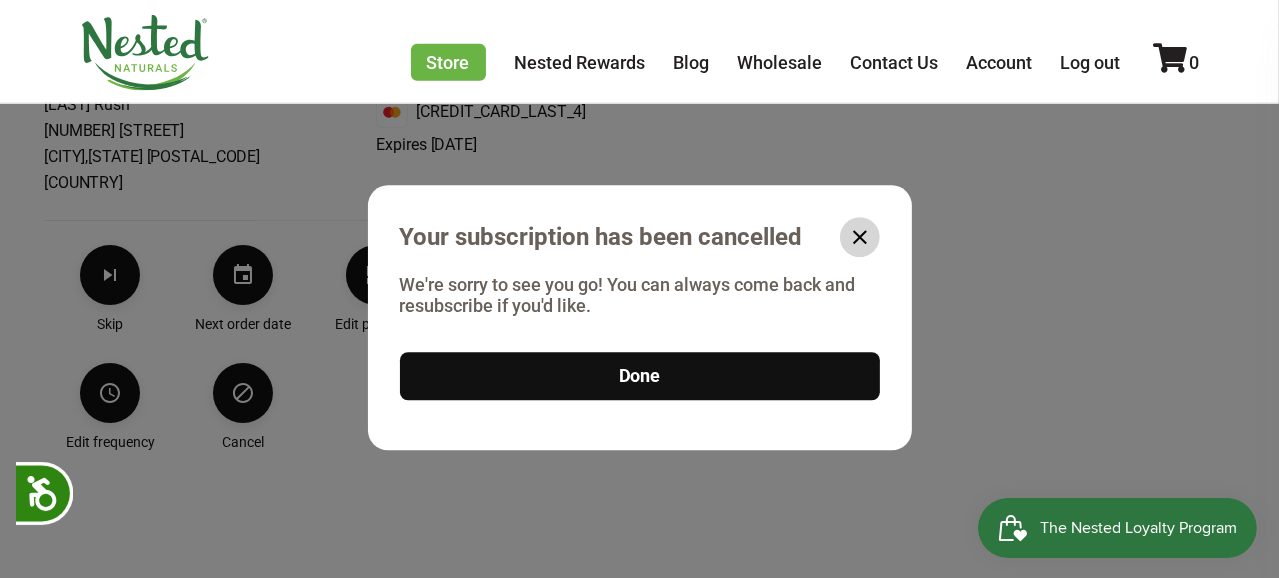 click 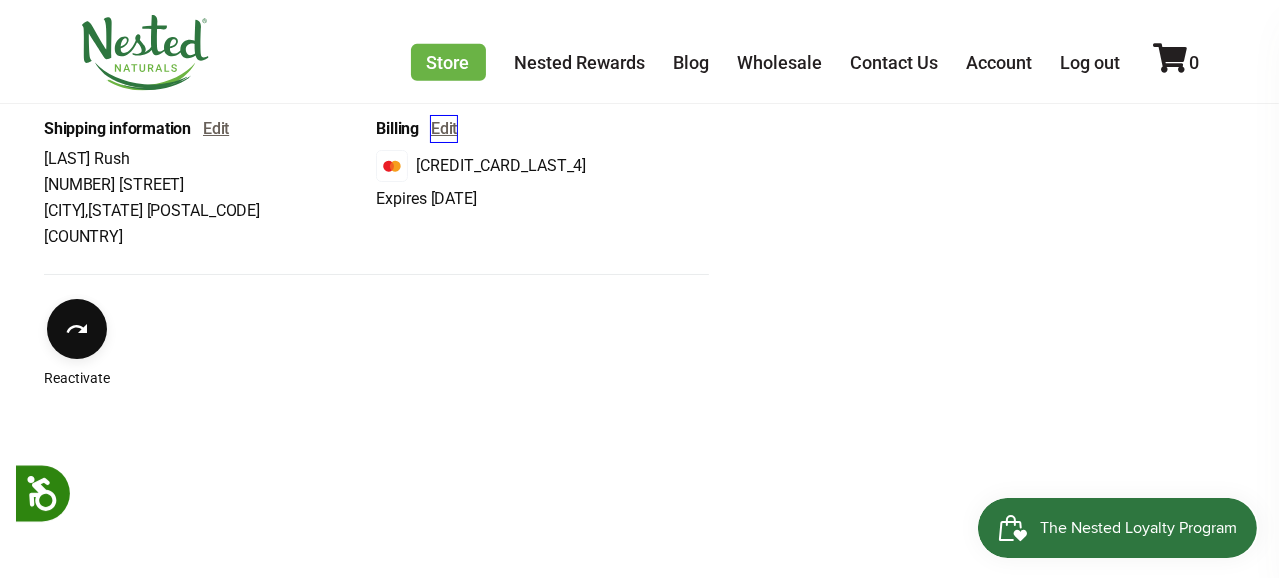 click on "Edit" at bounding box center [444, 129] 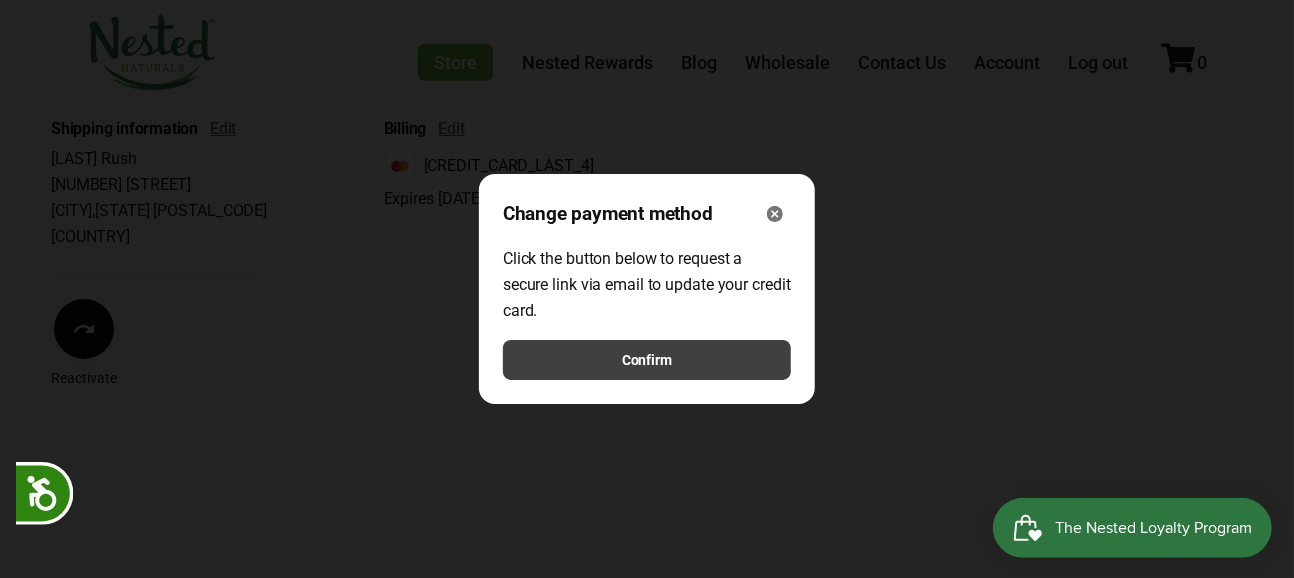 click on "Confirm" at bounding box center [647, 360] 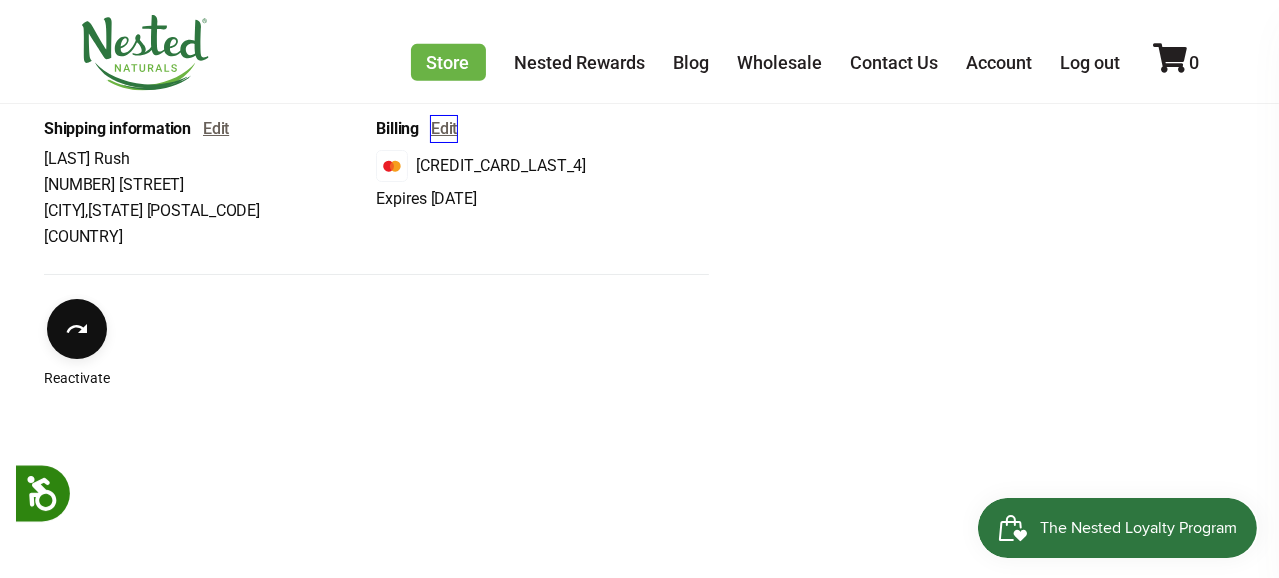 click on "Edit" at bounding box center [444, 129] 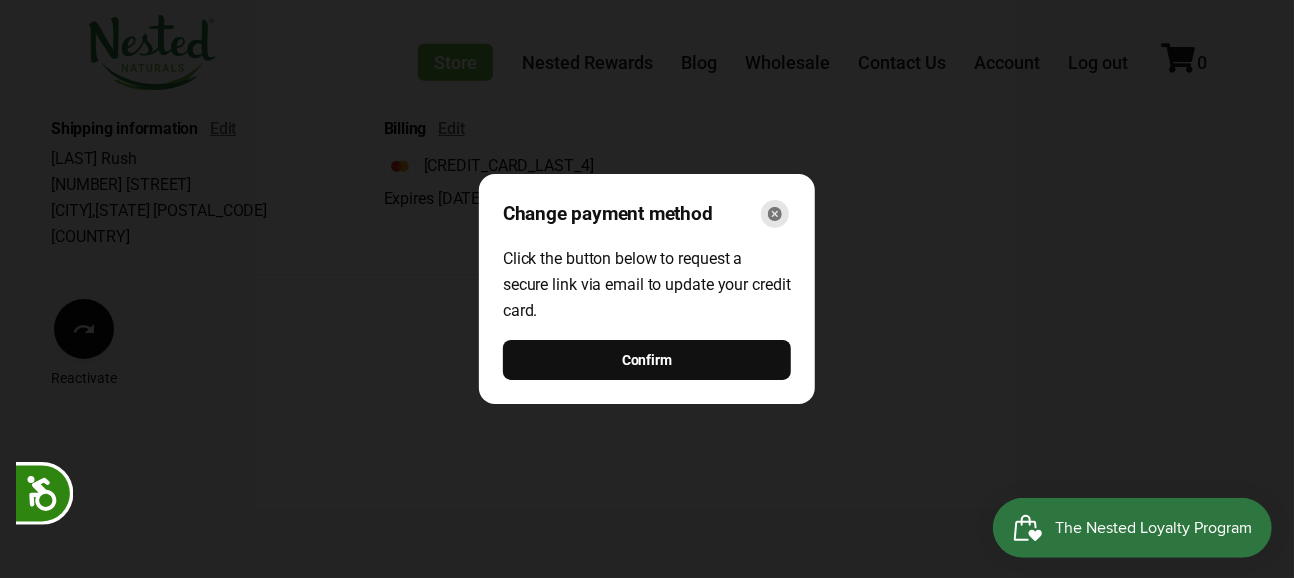 click 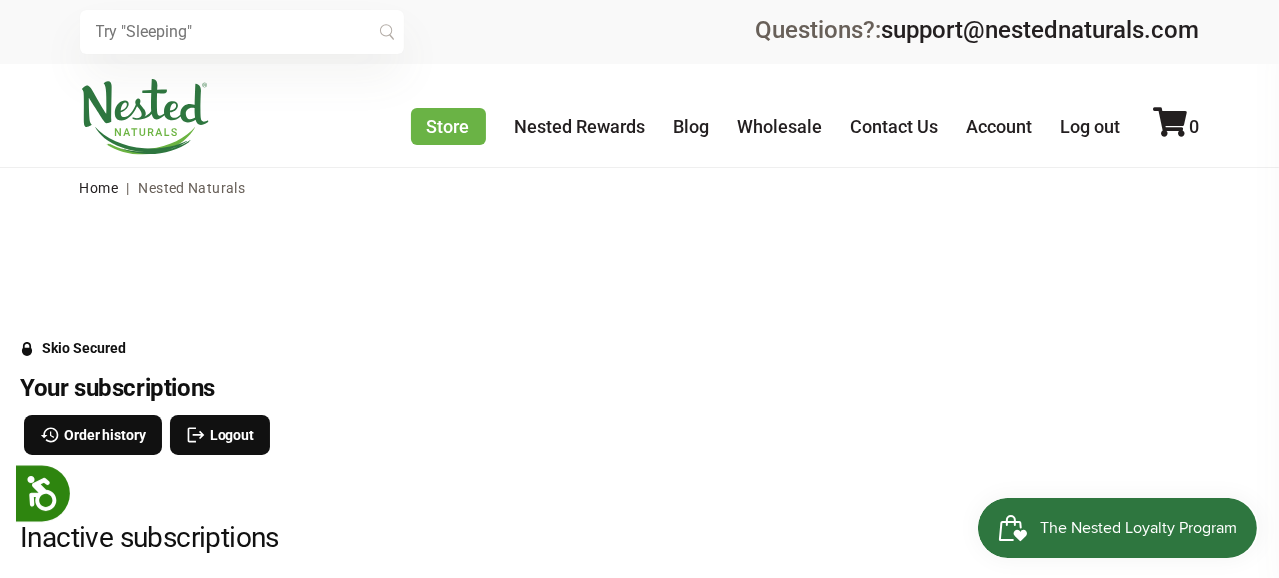 scroll, scrollTop: 0, scrollLeft: 0, axis: both 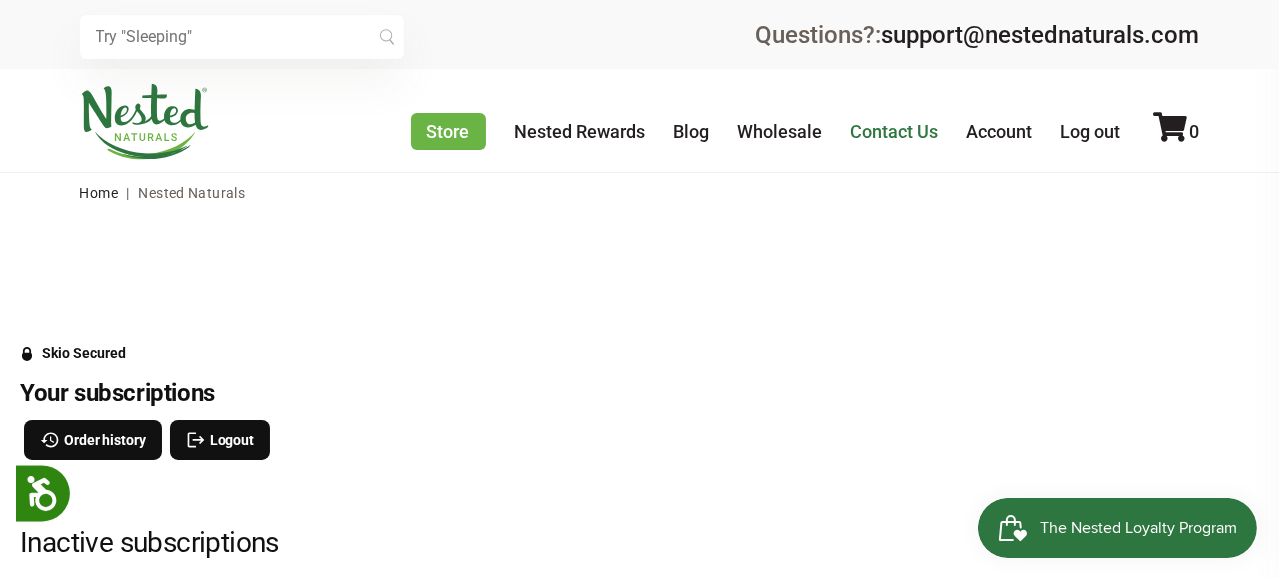 click on "Contact Us" at bounding box center [895, 131] 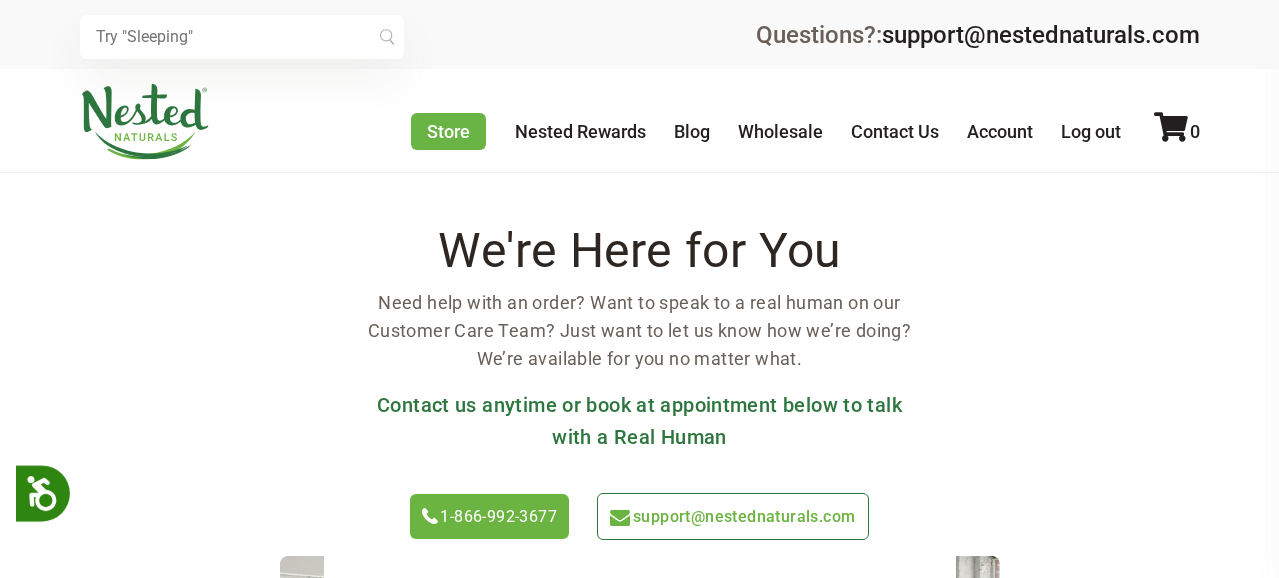 scroll, scrollTop: 200, scrollLeft: 0, axis: vertical 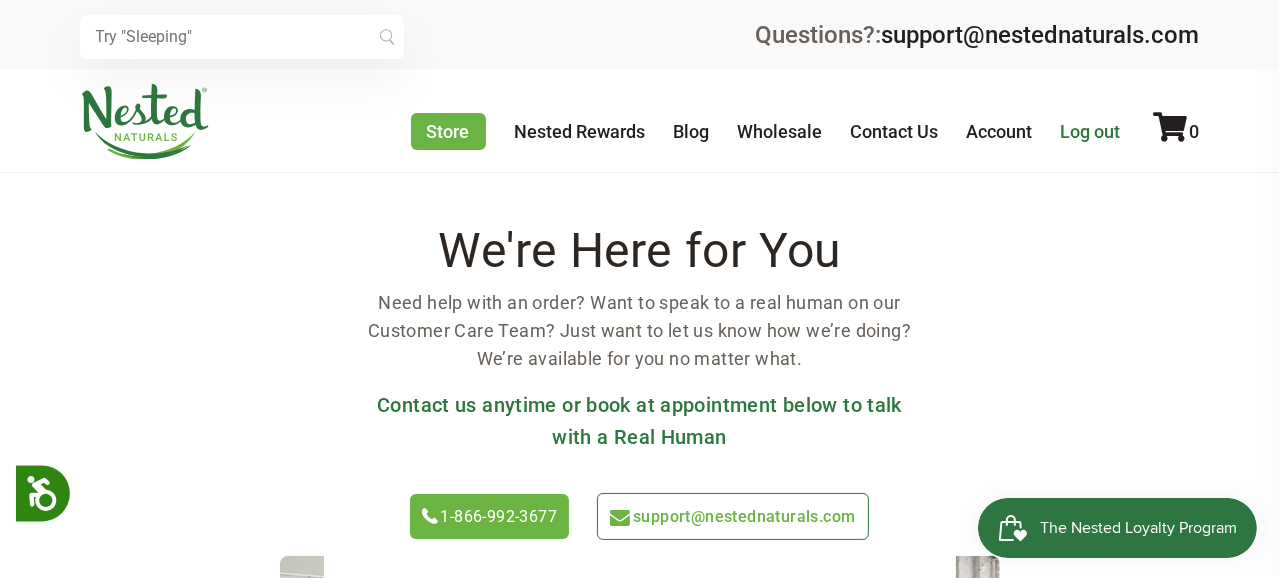 click on "Log out" at bounding box center [1091, 131] 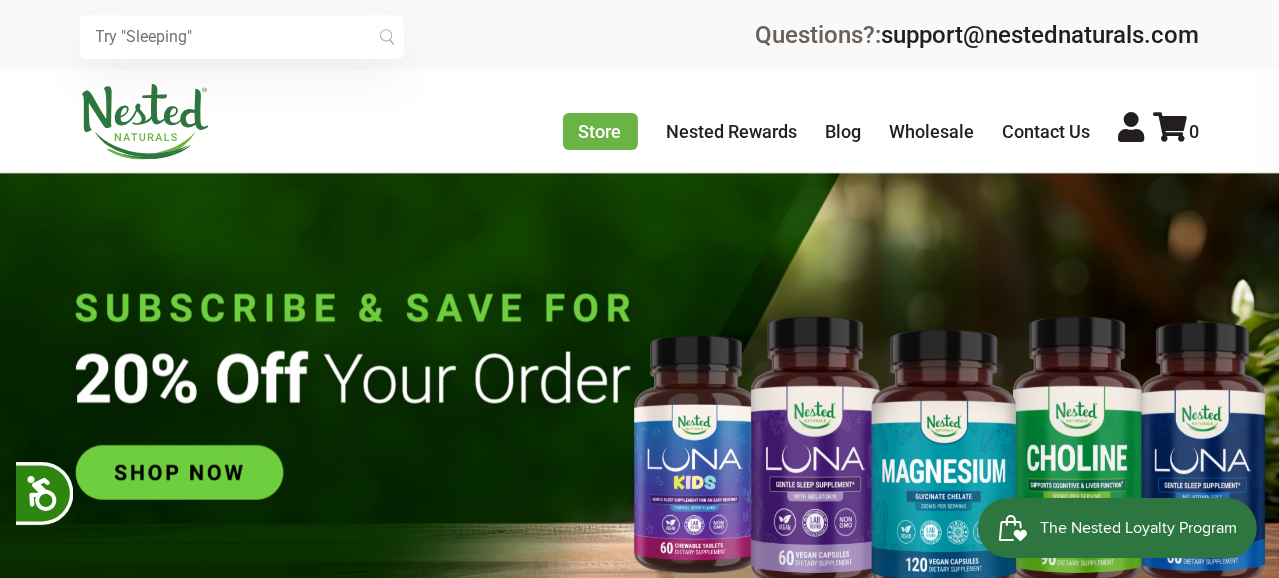 scroll, scrollTop: 0, scrollLeft: 0, axis: both 